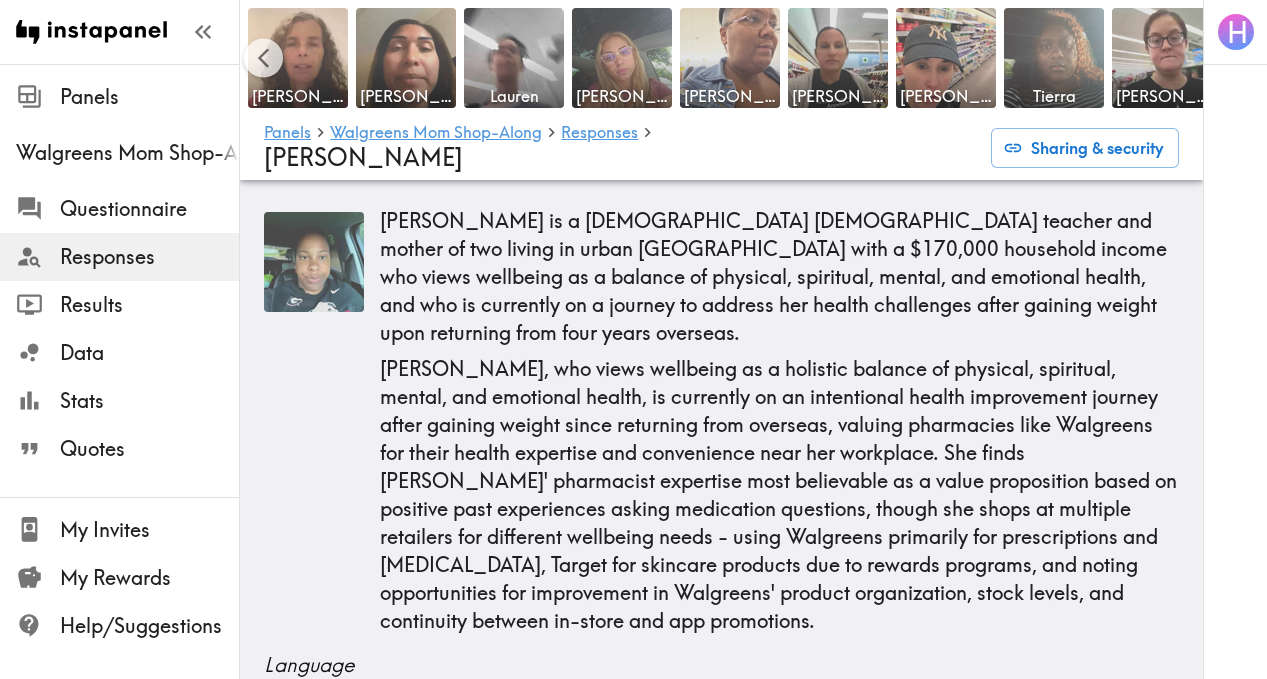 scroll, scrollTop: 10142, scrollLeft: 0, axis: vertical 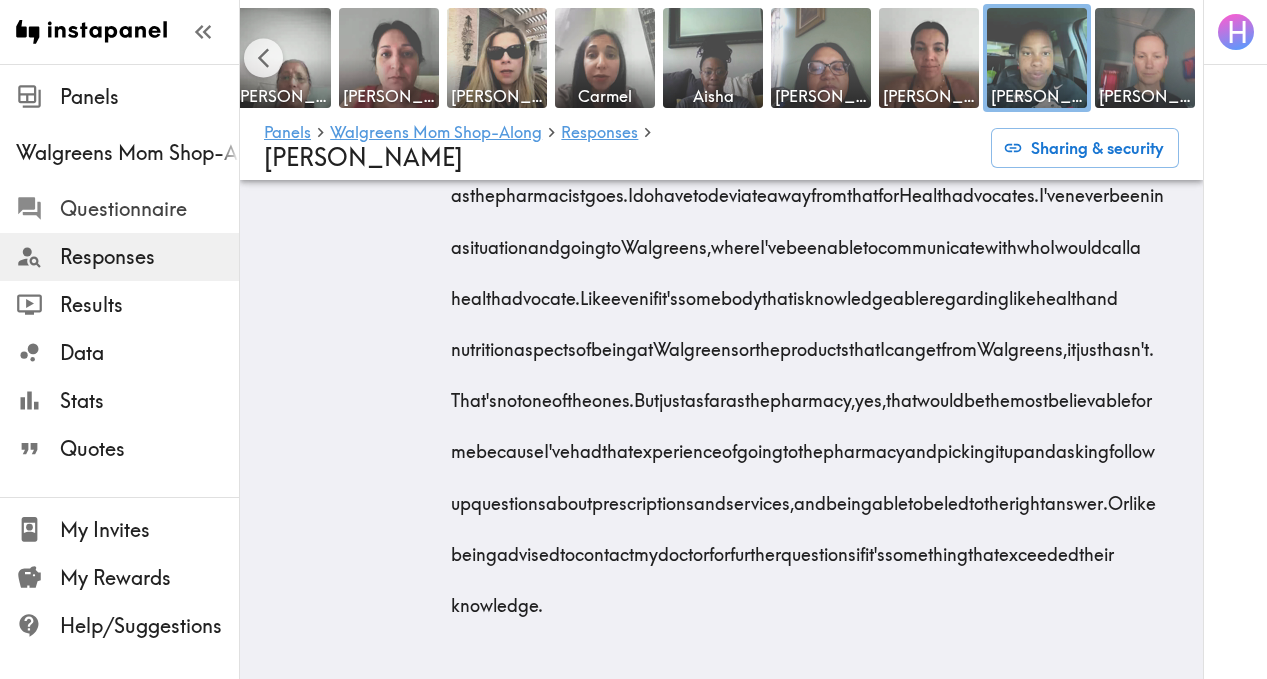 click on "Questionnaire" at bounding box center (149, 209) 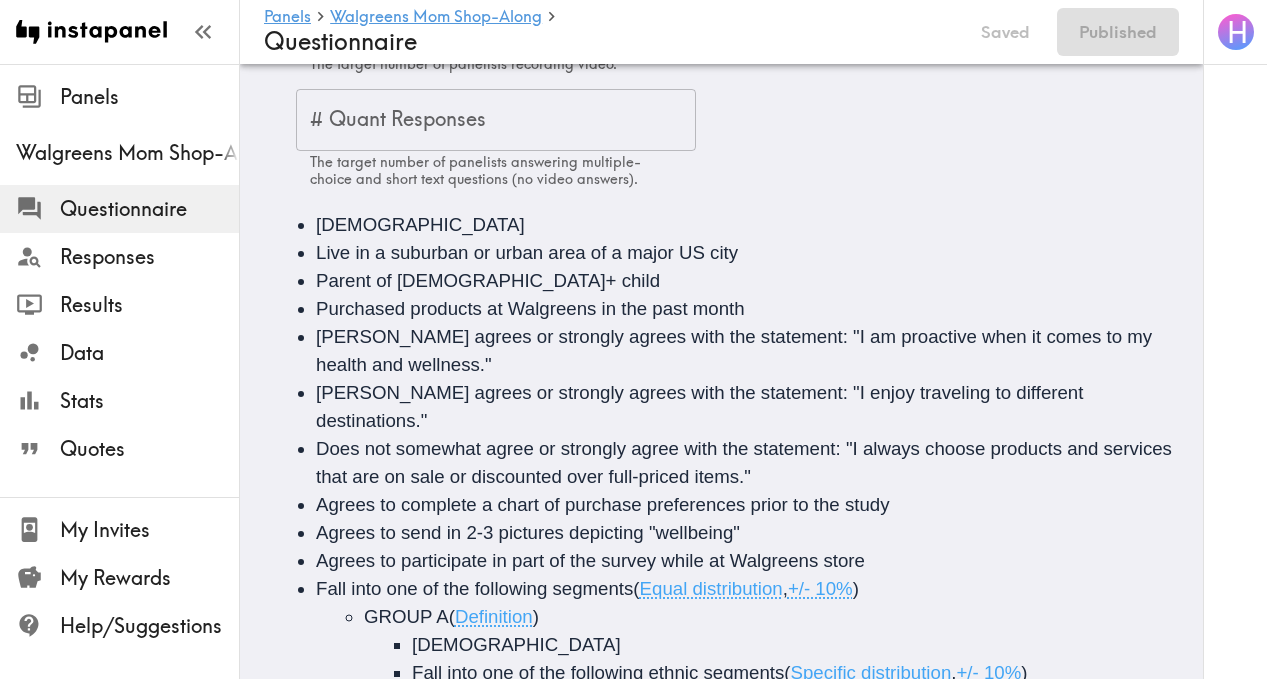 scroll, scrollTop: 0, scrollLeft: 0, axis: both 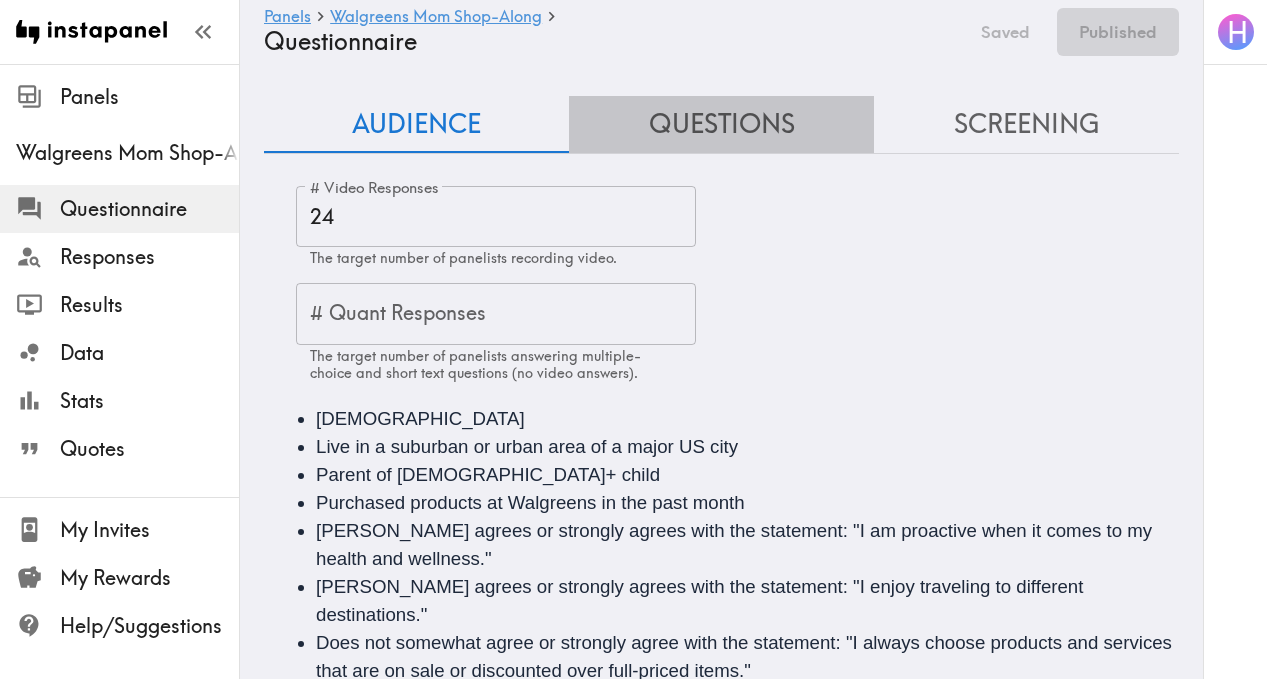 click on "Questions" at bounding box center (721, 124) 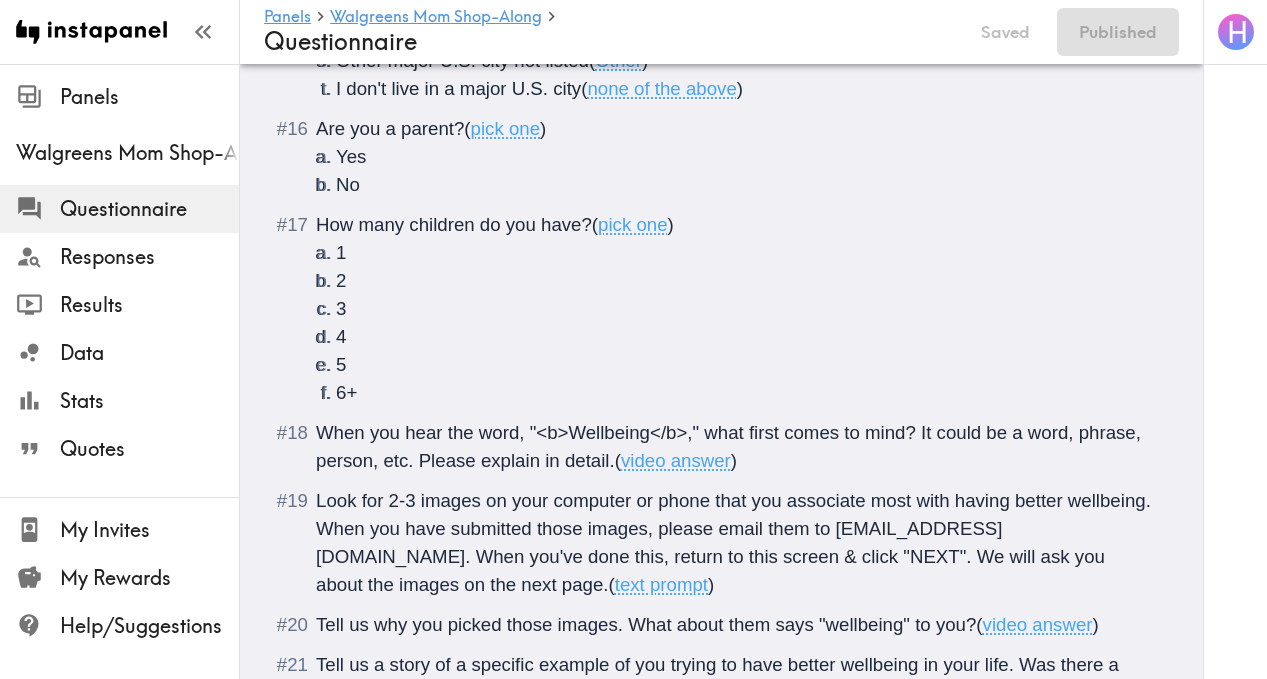 scroll, scrollTop: 3132, scrollLeft: 0, axis: vertical 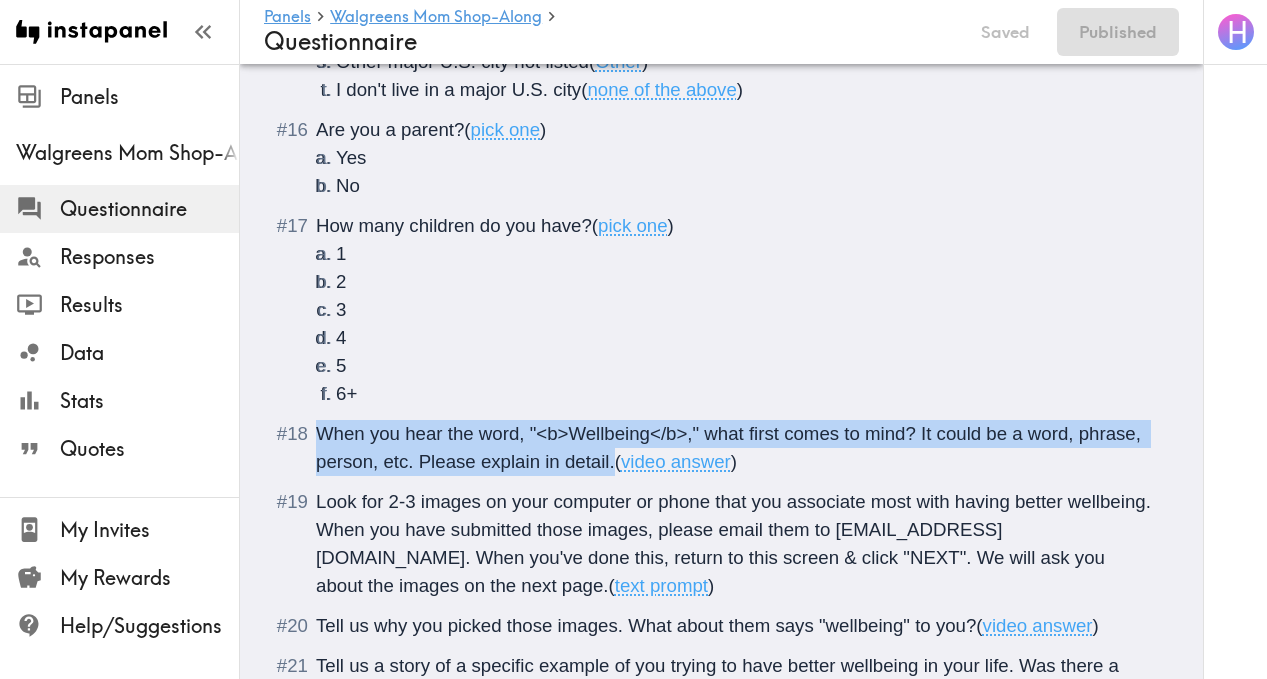 drag, startPoint x: 315, startPoint y: 436, endPoint x: 612, endPoint y: 460, distance: 297.9681 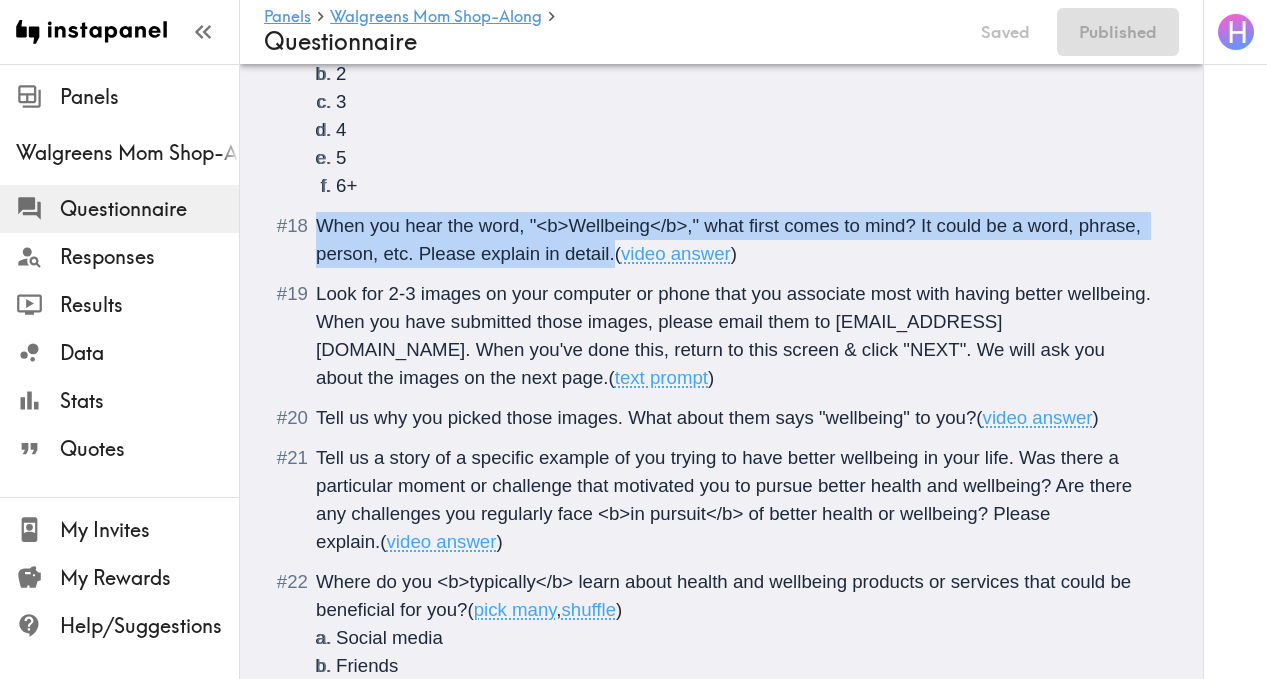 scroll, scrollTop: 3342, scrollLeft: 0, axis: vertical 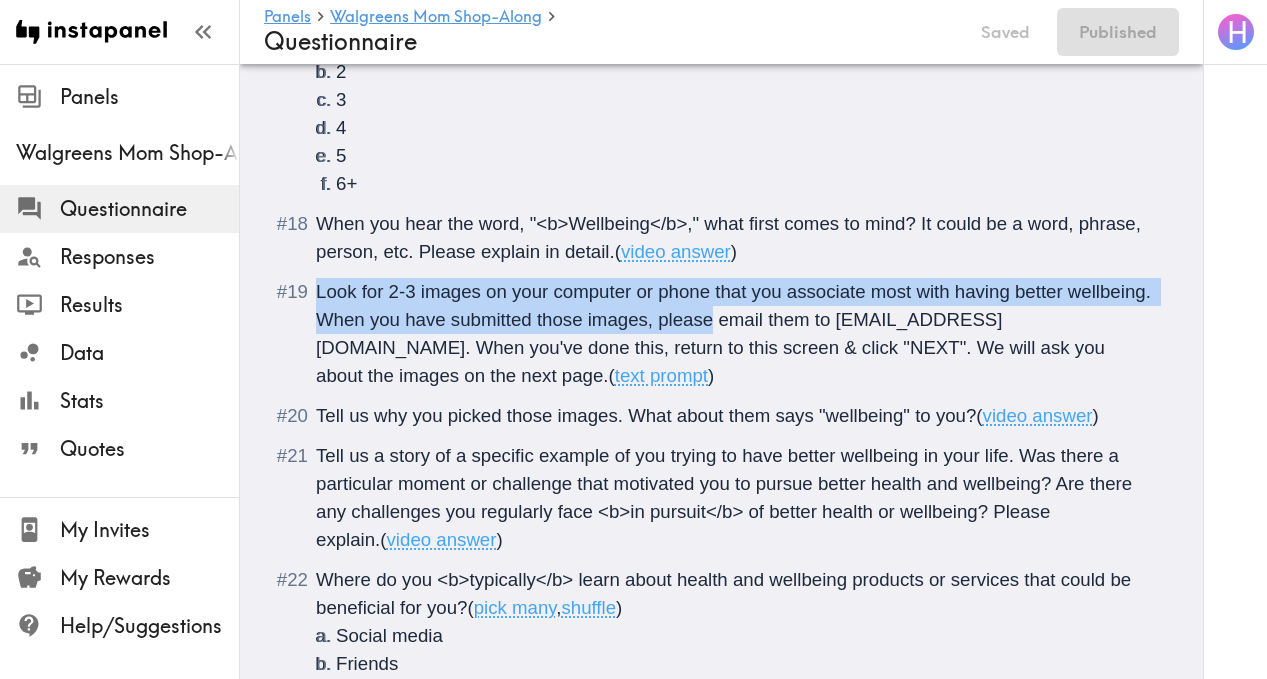 drag, startPoint x: 316, startPoint y: 287, endPoint x: 713, endPoint y: 321, distance: 398.45325 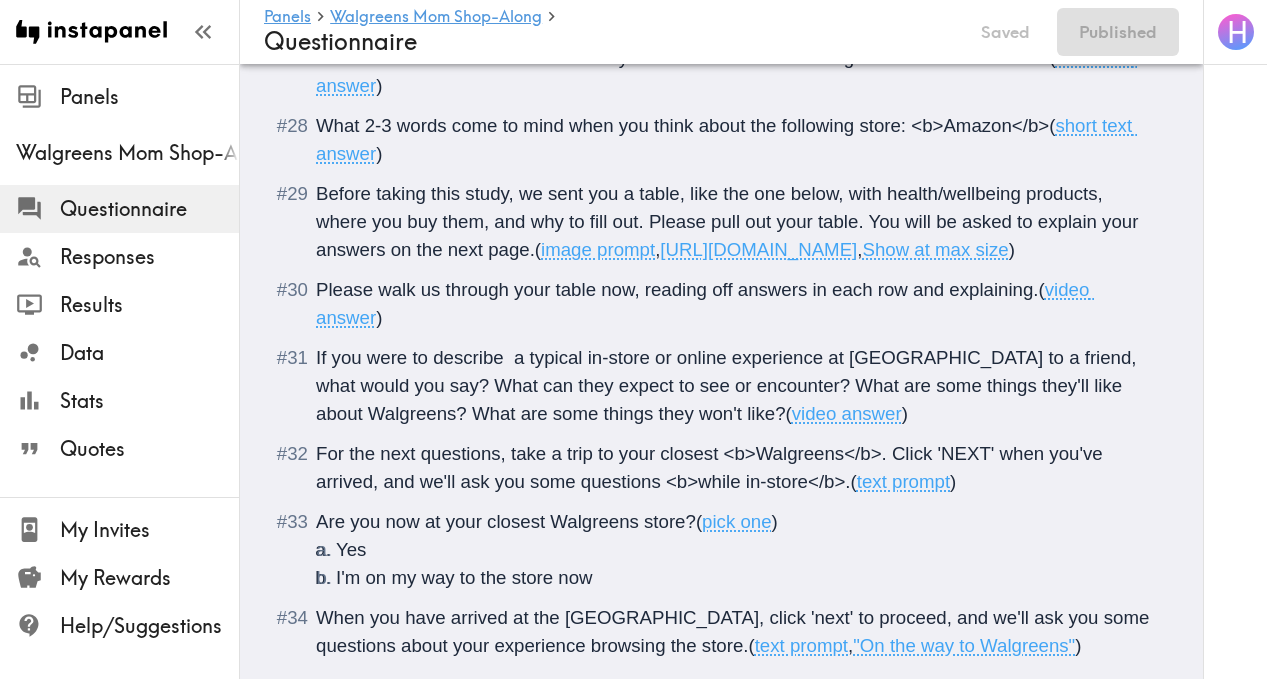 scroll, scrollTop: 4999, scrollLeft: 0, axis: vertical 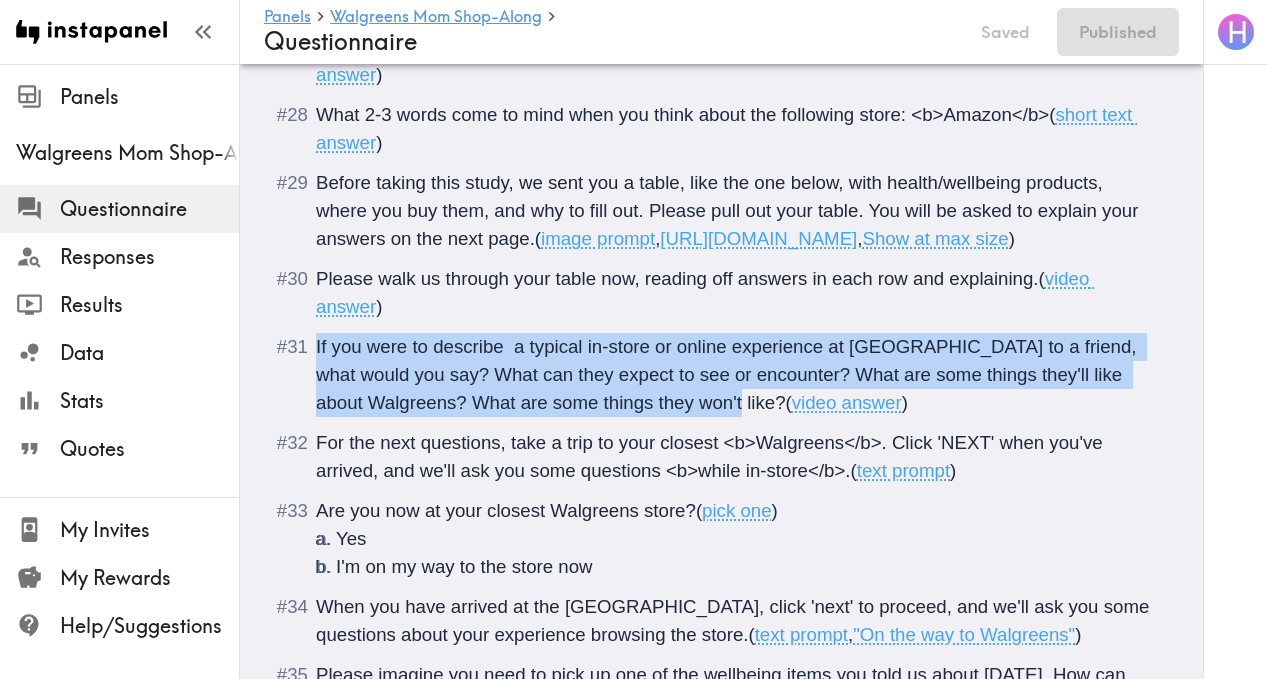 drag, startPoint x: 316, startPoint y: 405, endPoint x: 744, endPoint y: 462, distance: 431.77887 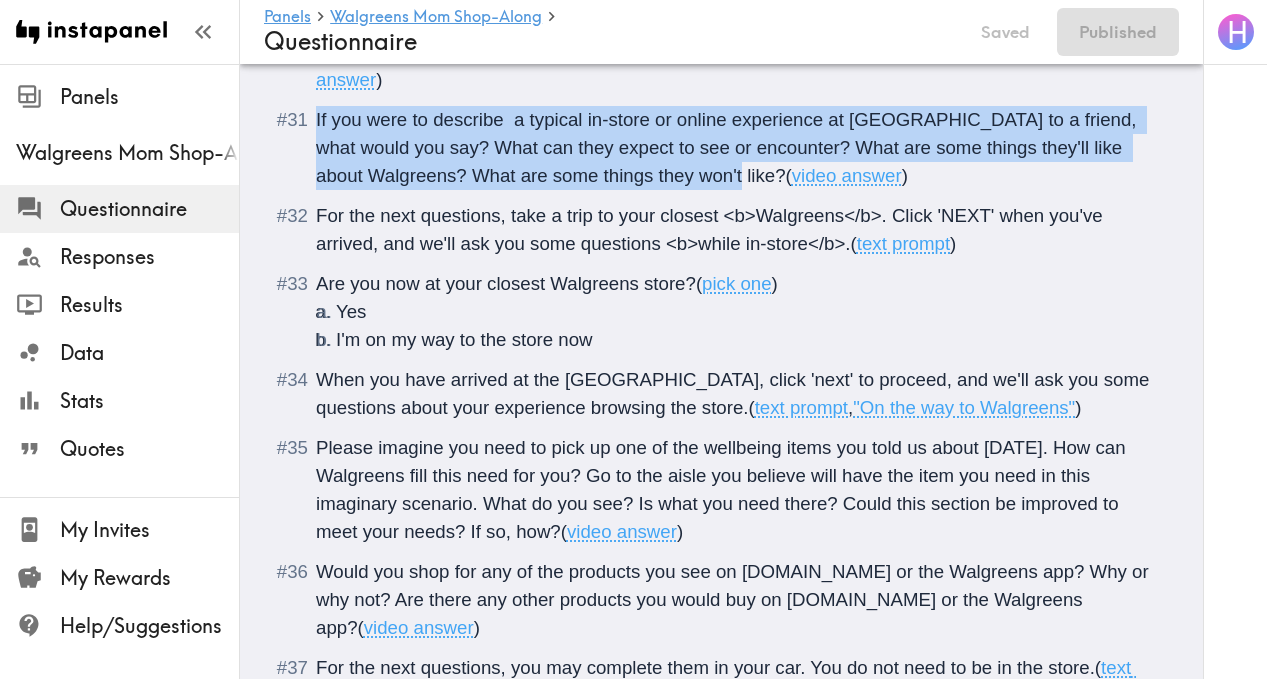 scroll, scrollTop: 5237, scrollLeft: 0, axis: vertical 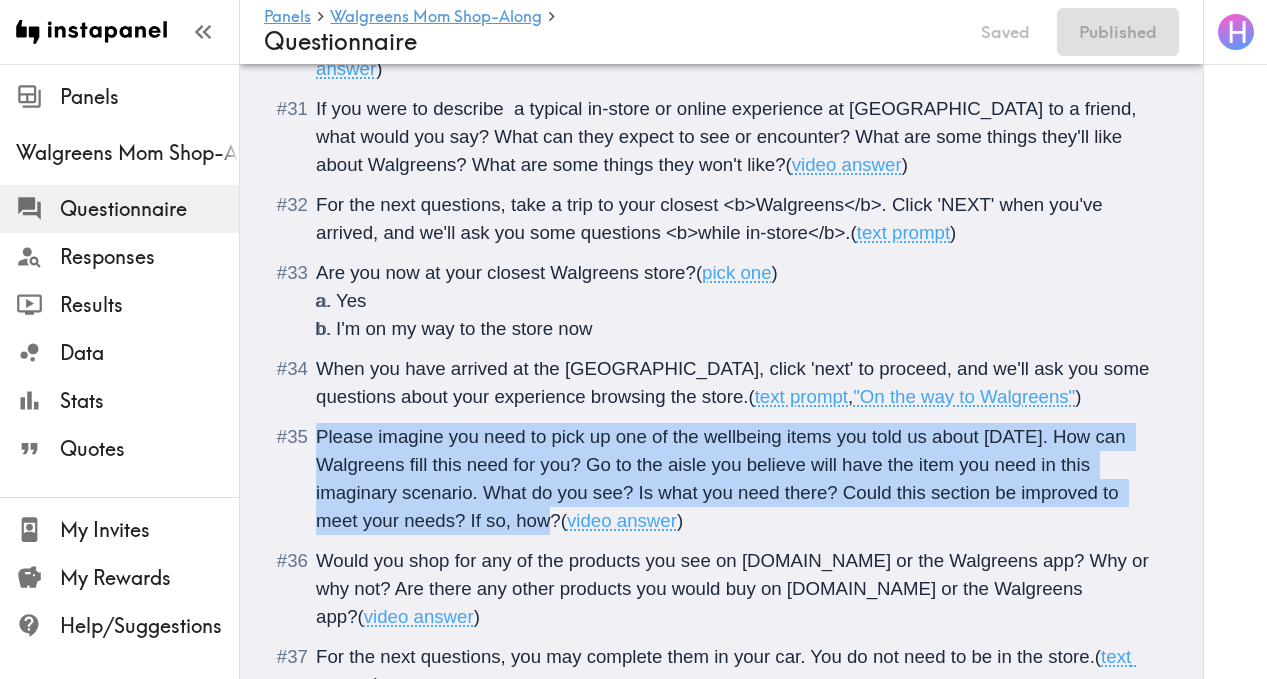 drag, startPoint x: 317, startPoint y: 495, endPoint x: 562, endPoint y: 590, distance: 262.77368 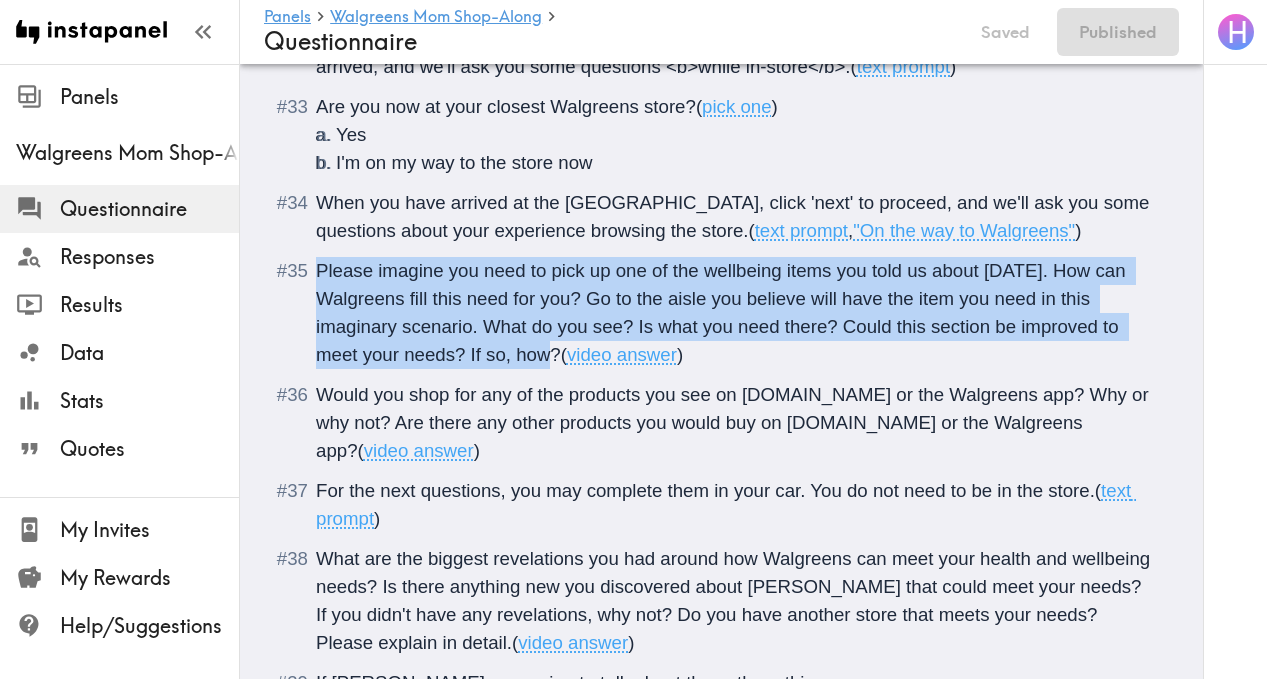 scroll, scrollTop: 5408, scrollLeft: 0, axis: vertical 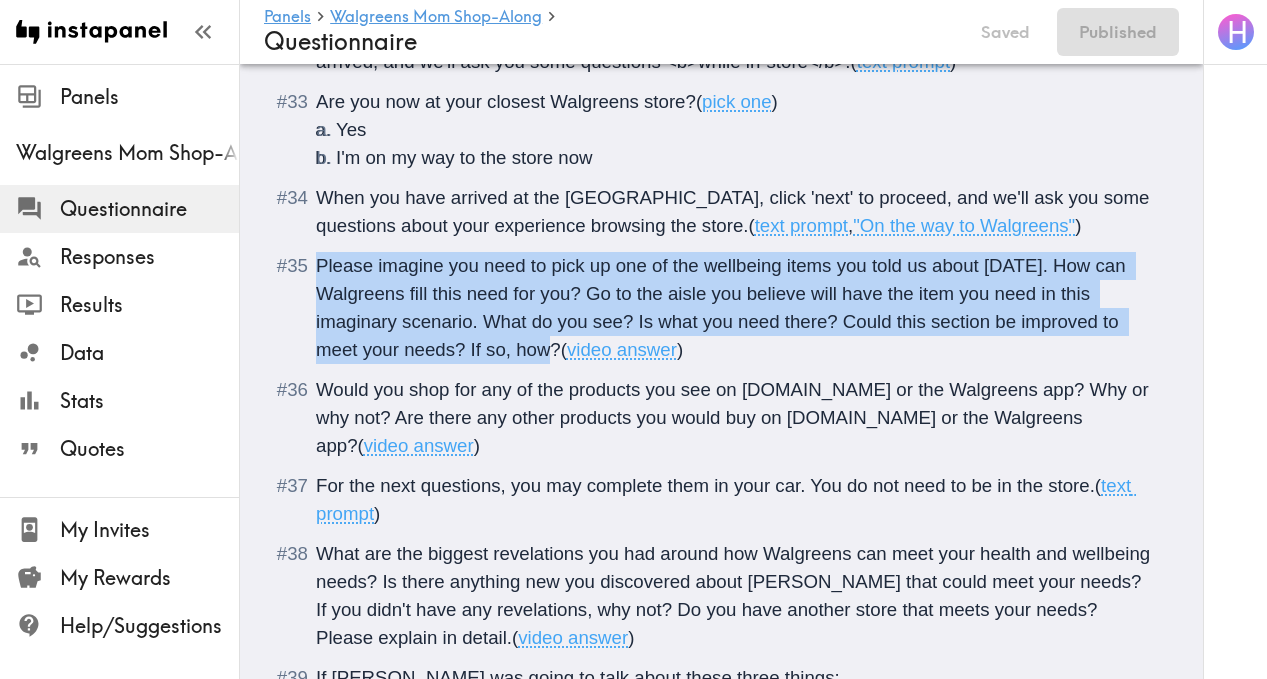 drag, startPoint x: 320, startPoint y: 448, endPoint x: 1116, endPoint y: 473, distance: 796.3925 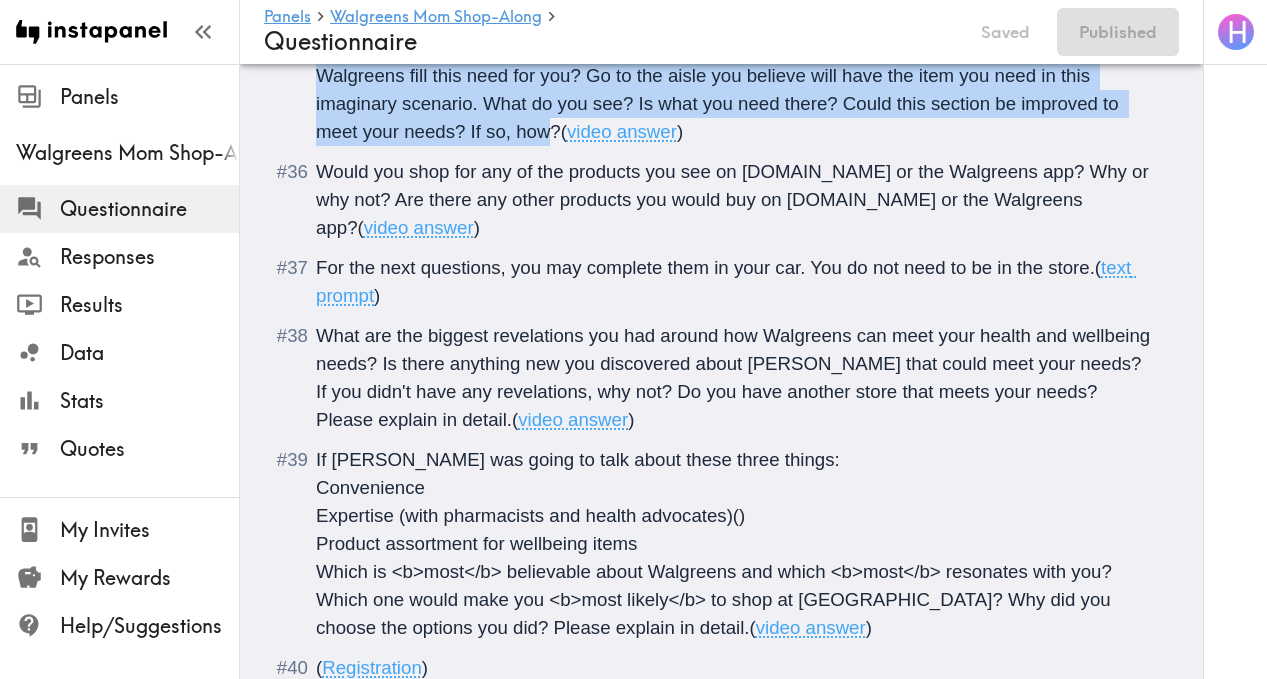 scroll, scrollTop: 5657, scrollLeft: 0, axis: vertical 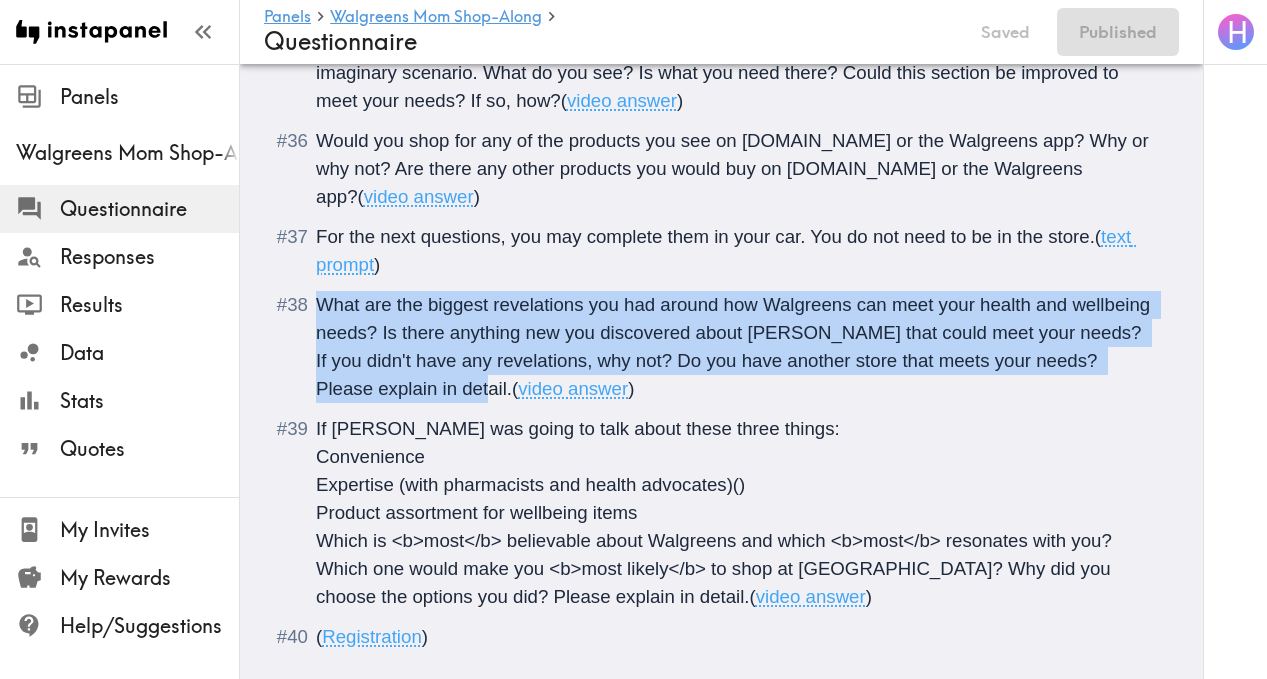 drag, startPoint x: 318, startPoint y: 365, endPoint x: 450, endPoint y: 437, distance: 150.35957 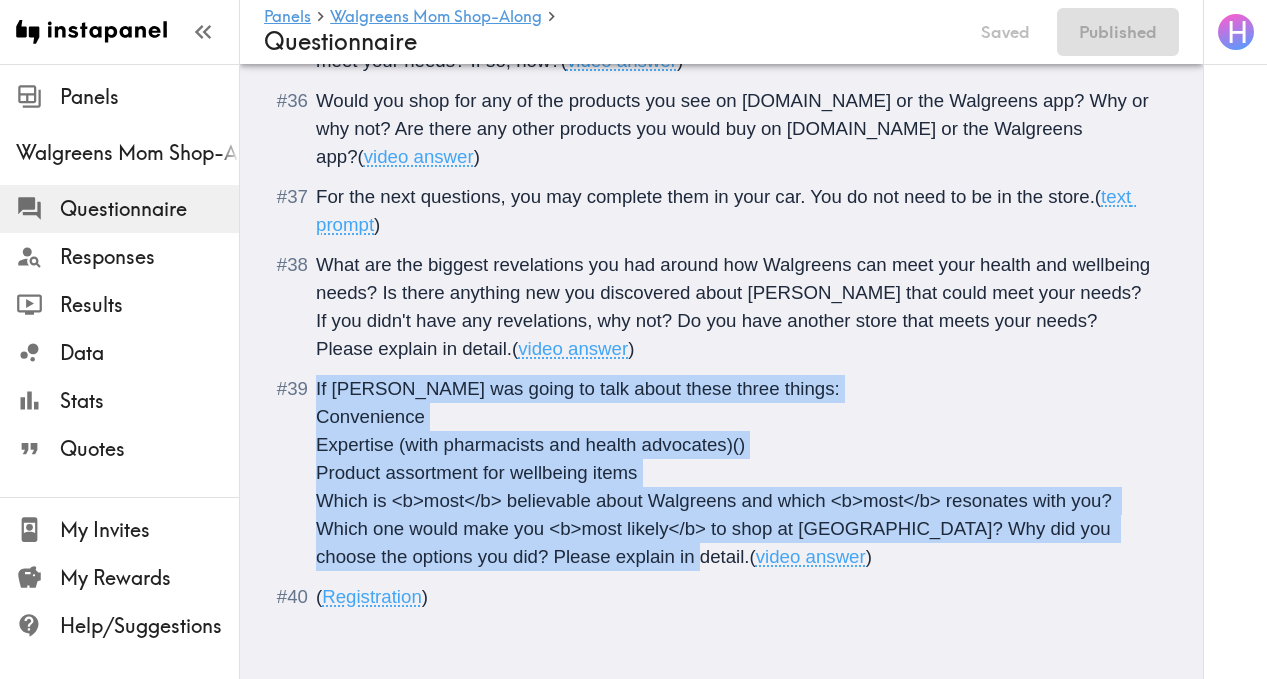 drag, startPoint x: 314, startPoint y: 388, endPoint x: 658, endPoint y: 551, distance: 380.66388 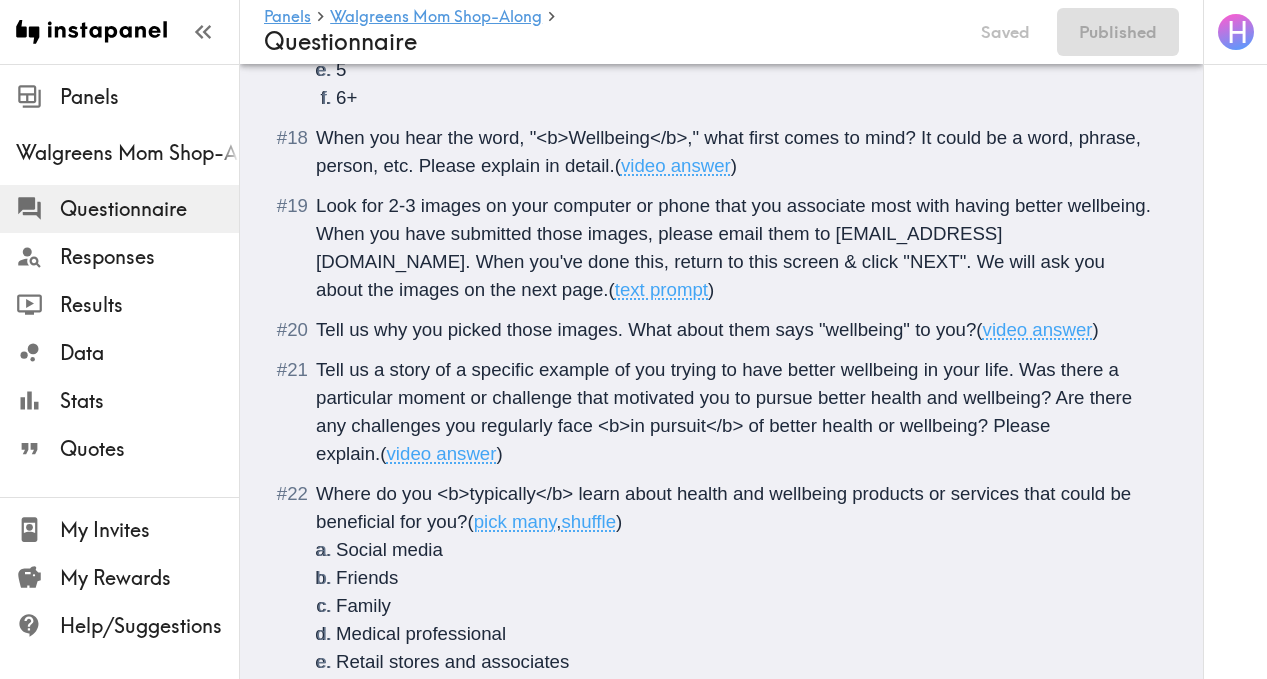 scroll, scrollTop: 3454, scrollLeft: 0, axis: vertical 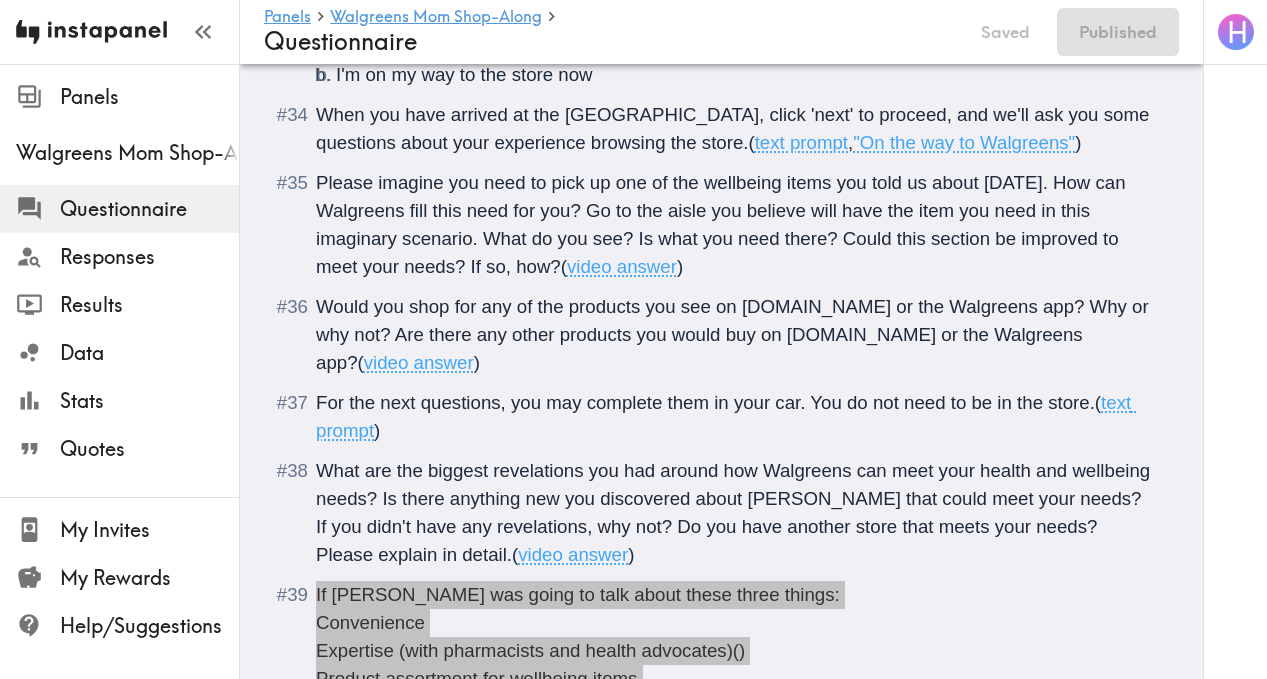 drag, startPoint x: 494, startPoint y: 493, endPoint x: 104, endPoint y: 51, distance: 589.46075 